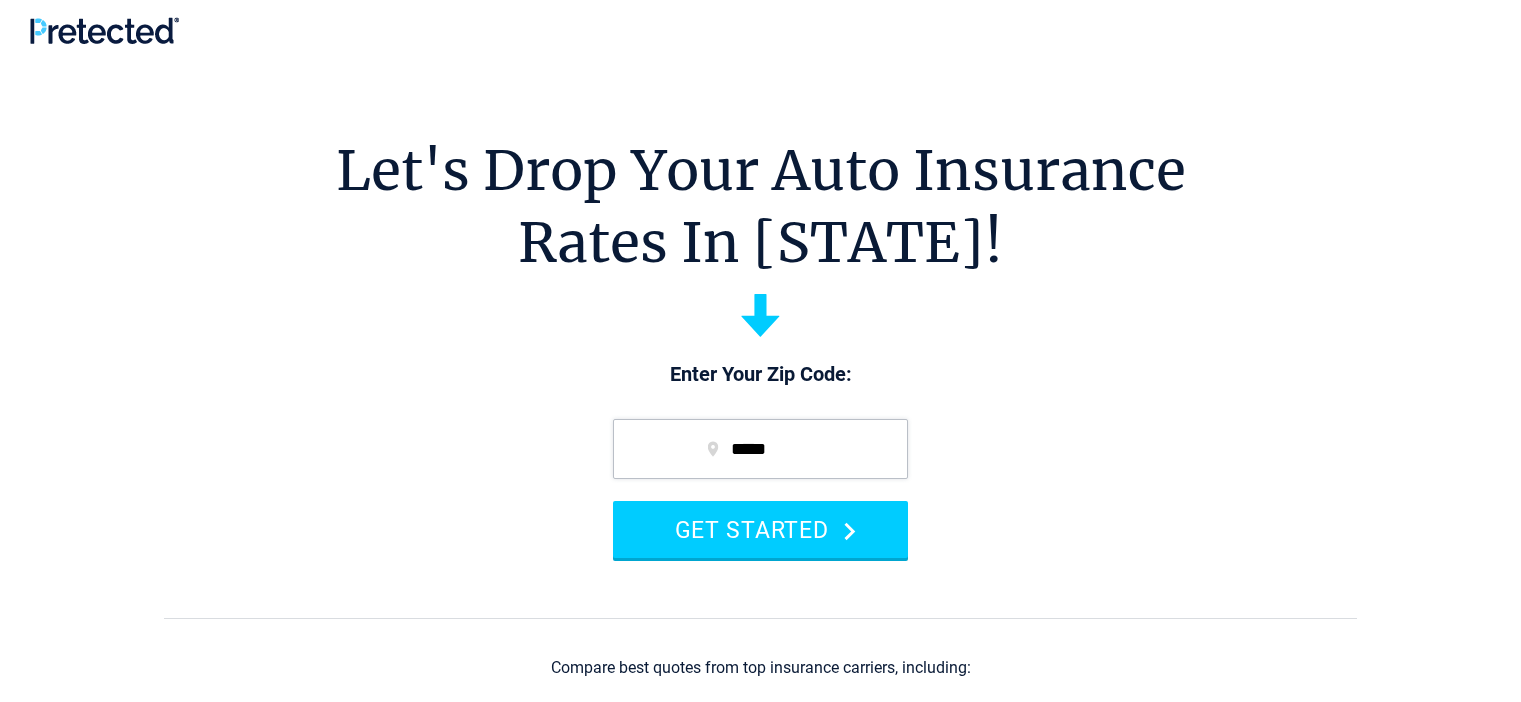 scroll, scrollTop: 0, scrollLeft: 0, axis: both 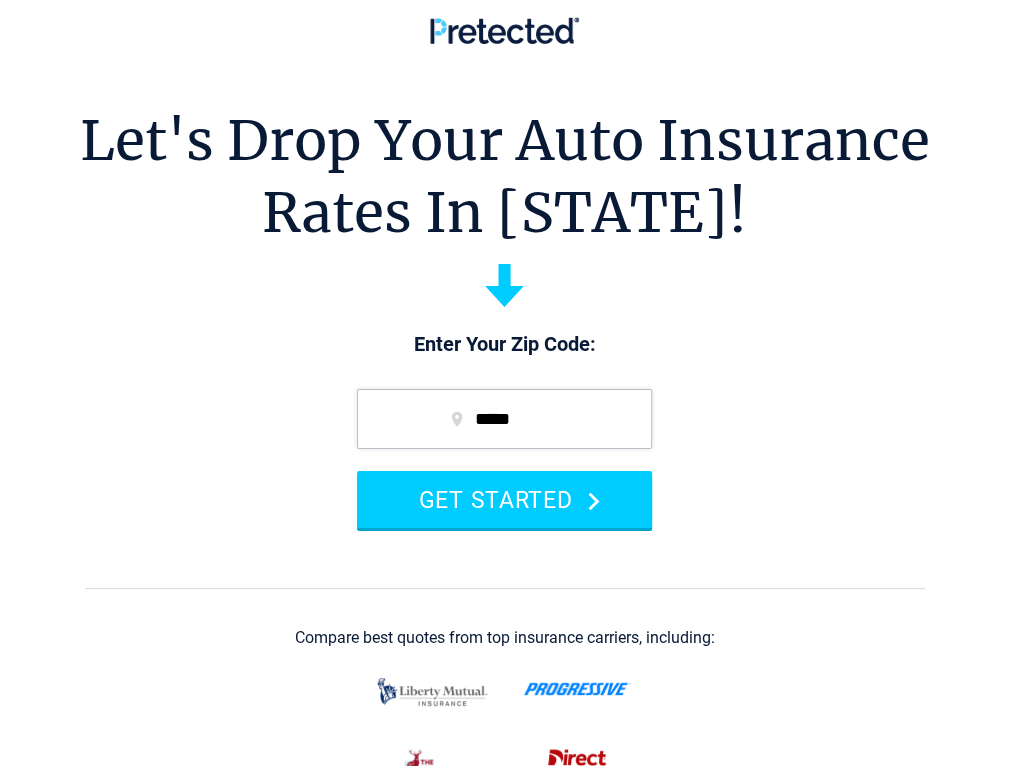 drag, startPoint x: 529, startPoint y: 538, endPoint x: 759, endPoint y: 9, distance: 576.83704 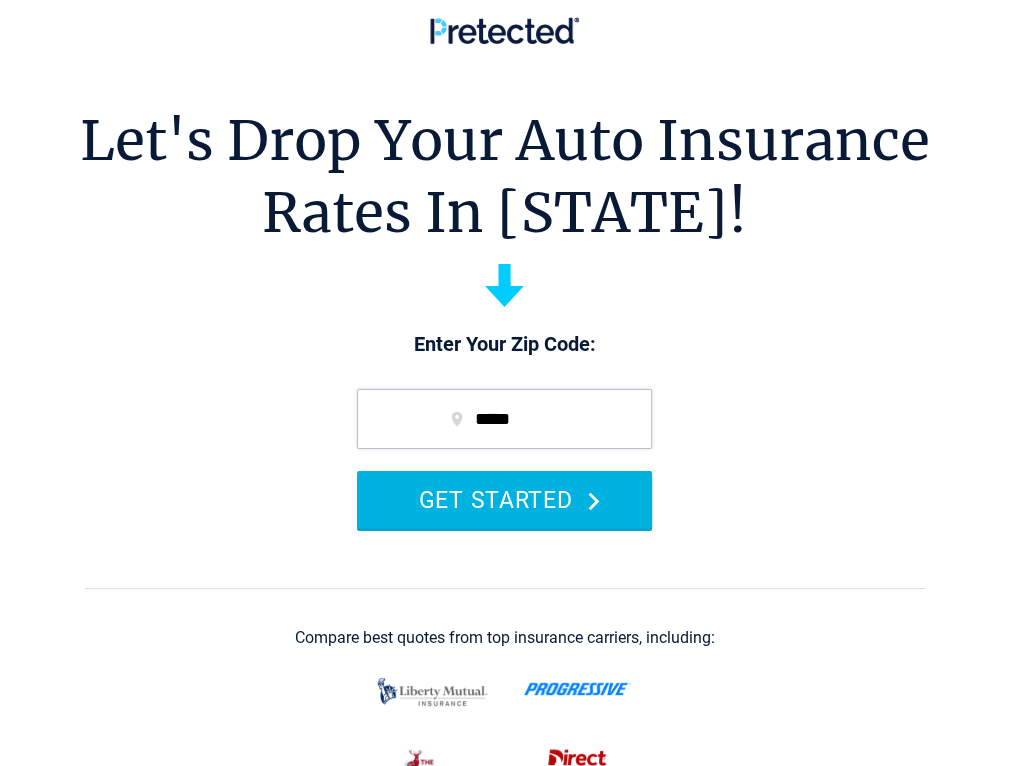 drag, startPoint x: 502, startPoint y: 503, endPoint x: 467, endPoint y: 559, distance: 66.037865 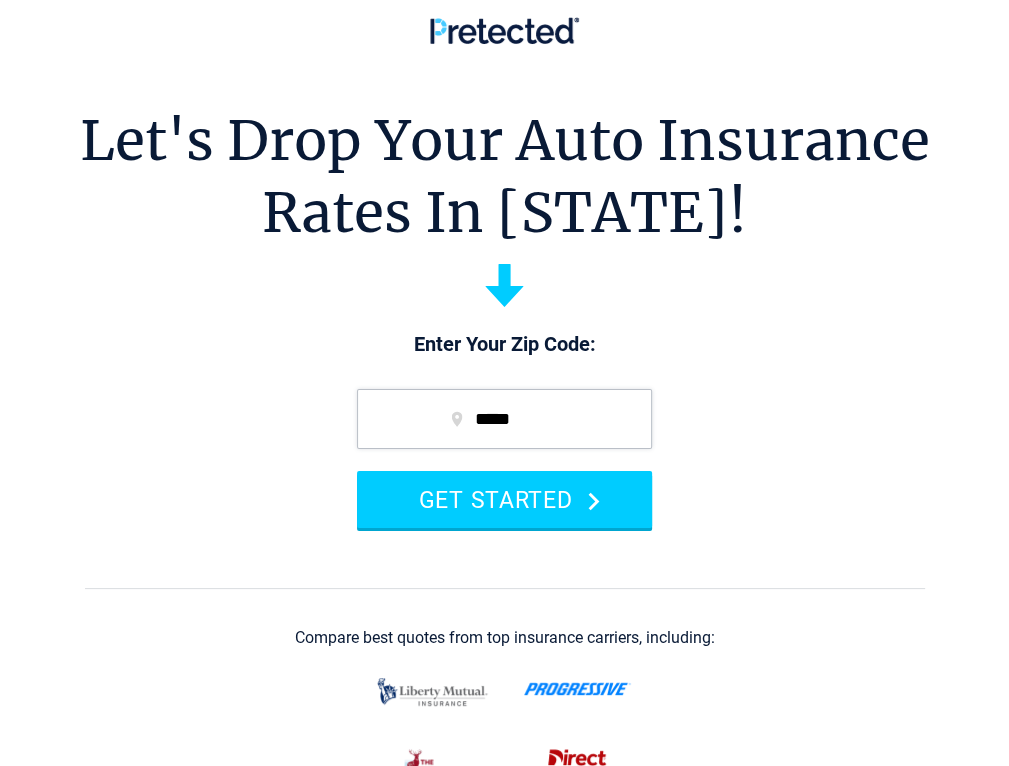 click on "GET STARTED" at bounding box center [504, 499] 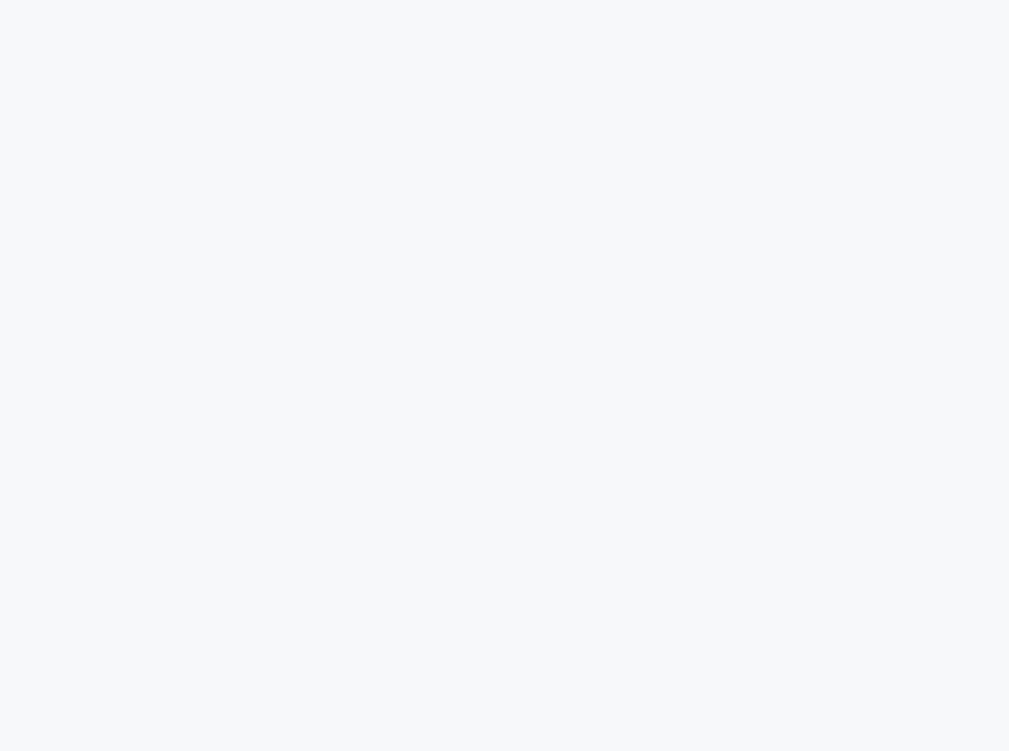 scroll, scrollTop: 0, scrollLeft: 0, axis: both 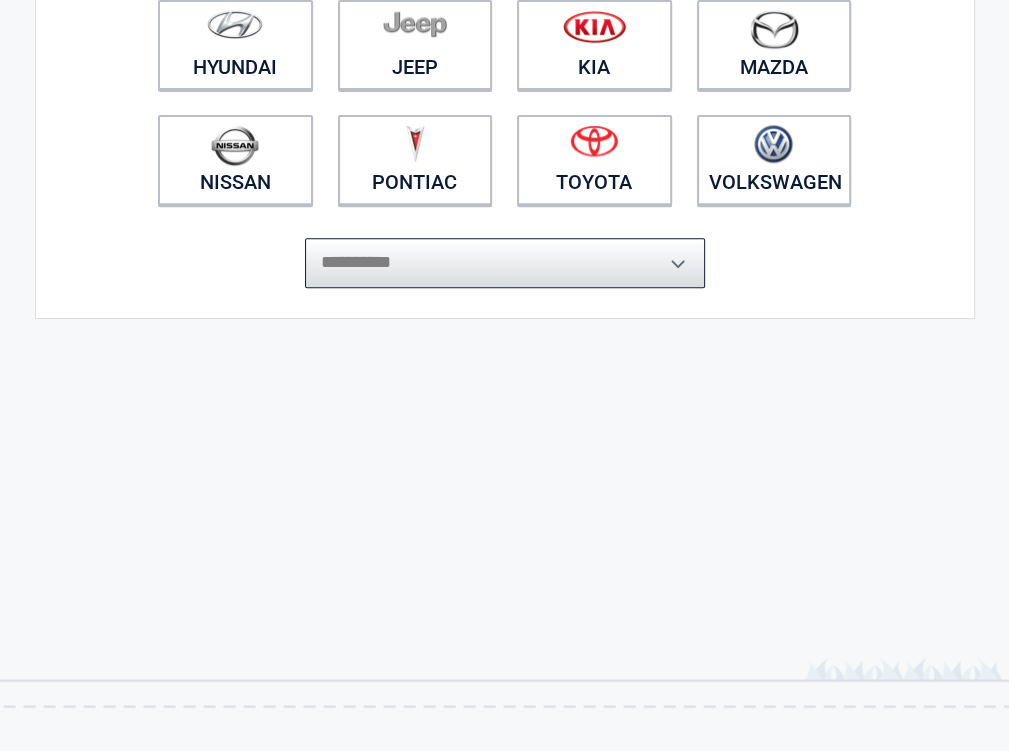 select on "****" 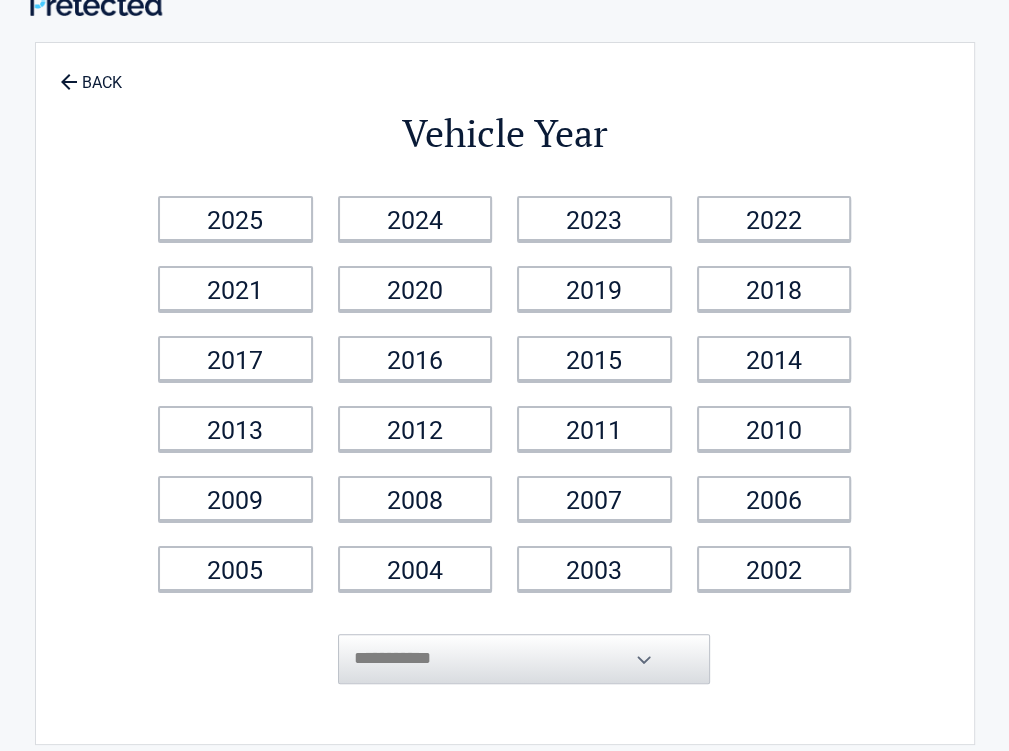 scroll, scrollTop: 0, scrollLeft: 0, axis: both 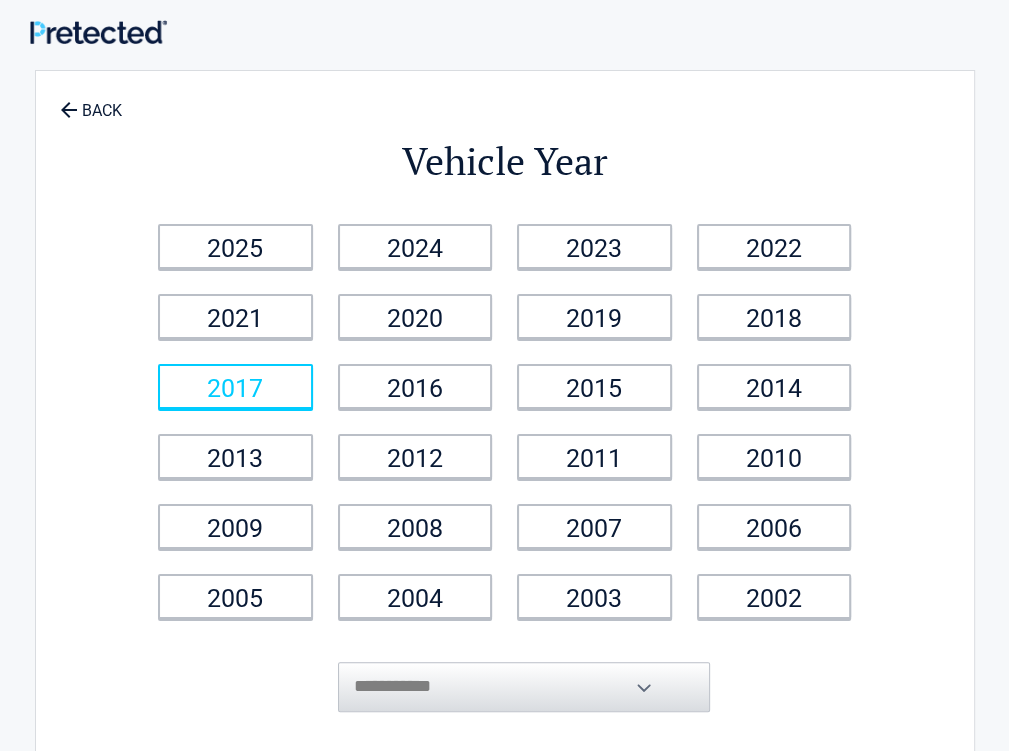 click on "2017" at bounding box center [235, 386] 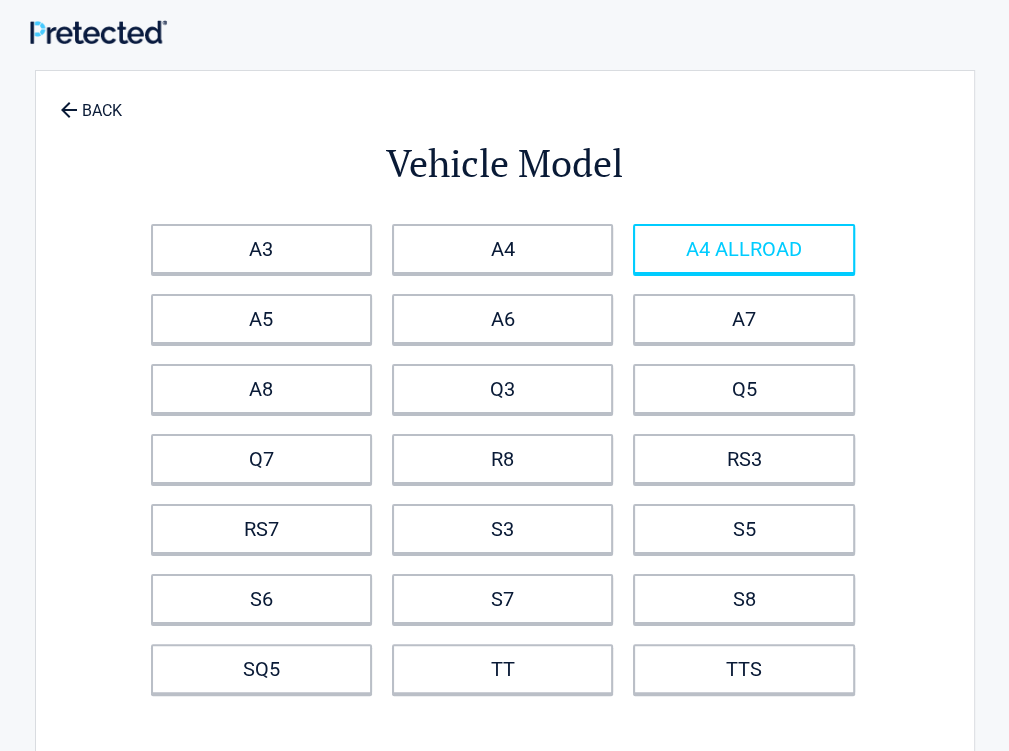 click on "A4 ALLROAD" at bounding box center (743, 249) 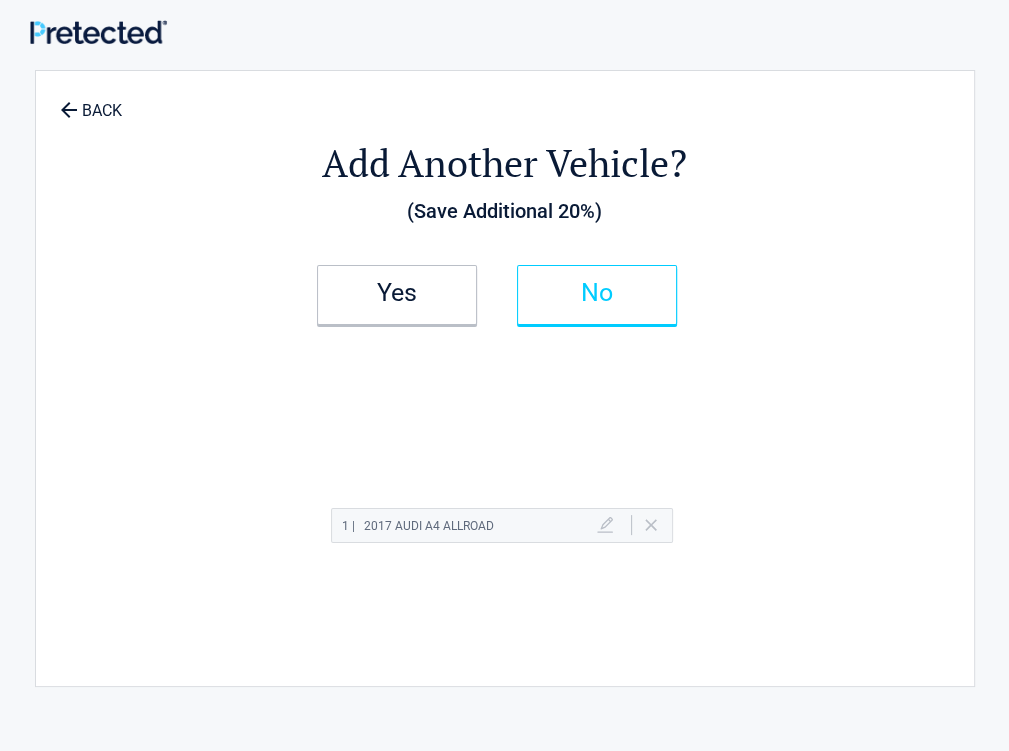 click on "No" at bounding box center [597, 295] 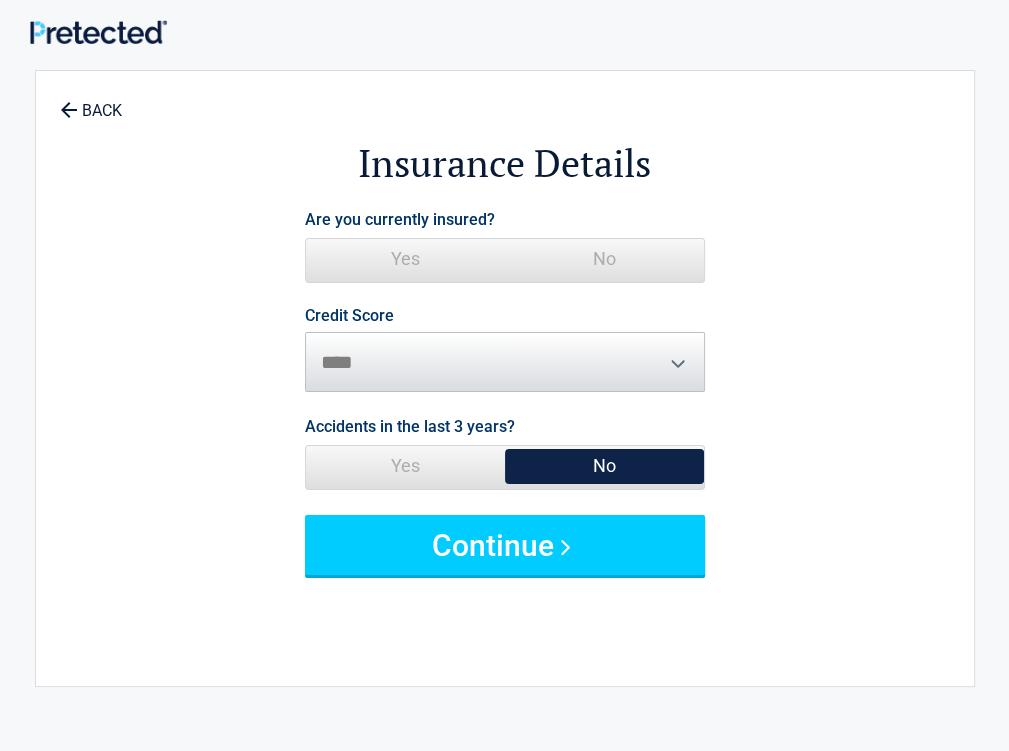 drag, startPoint x: 98, startPoint y: 107, endPoint x: 474, endPoint y: 336, distance: 440.24652 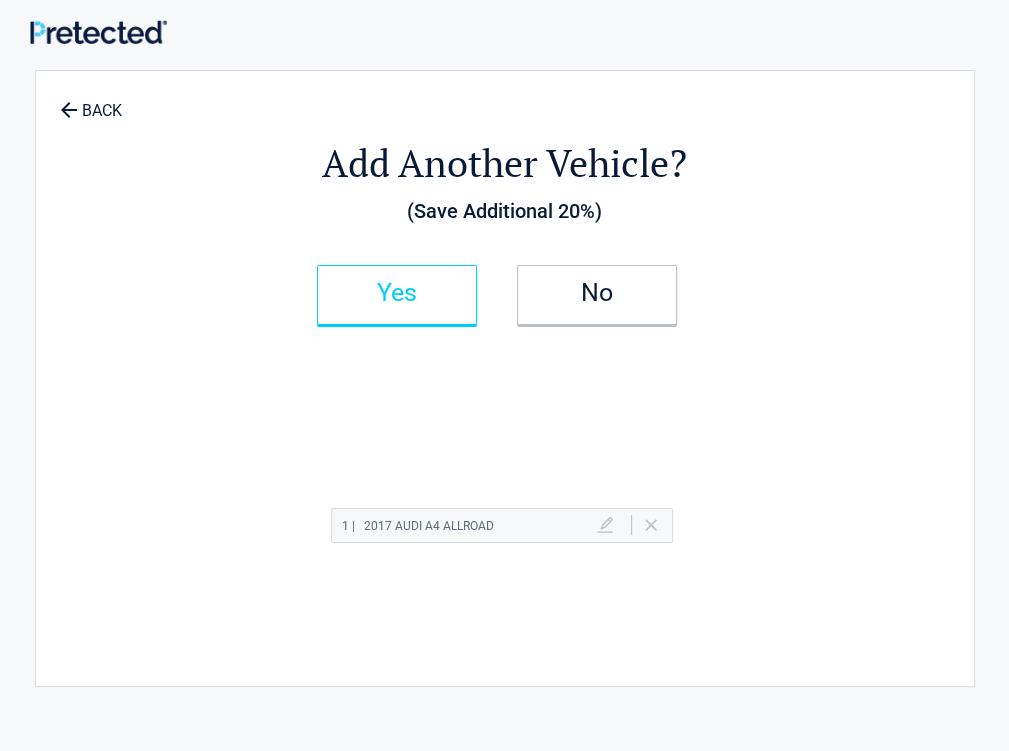 click on "Yes" at bounding box center (397, 295) 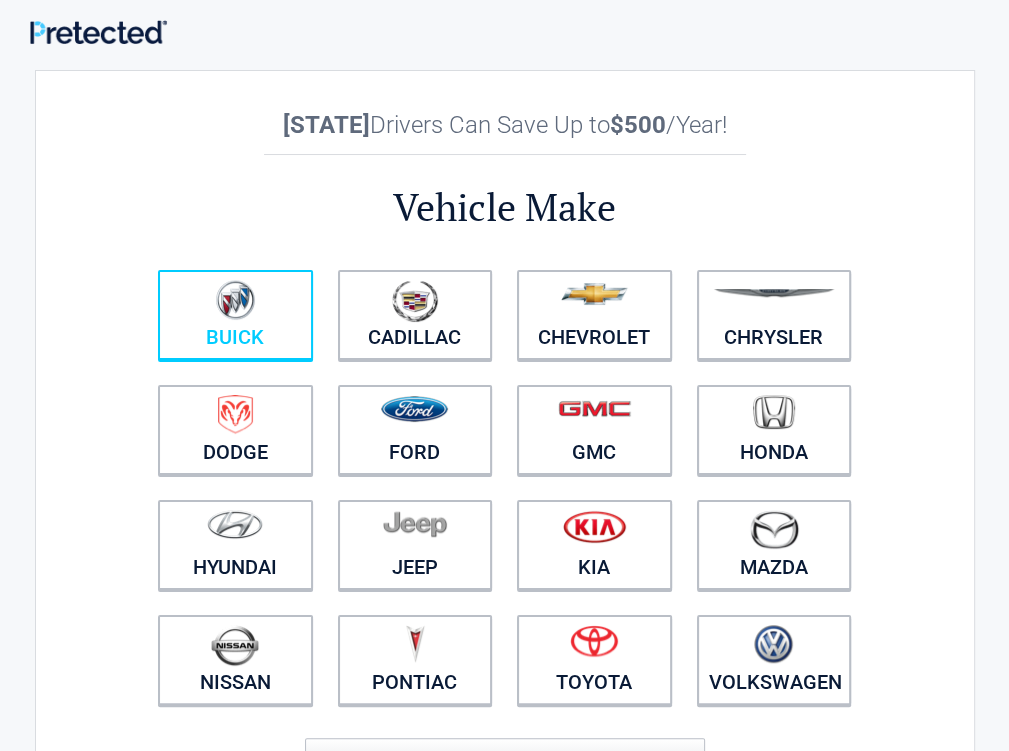 click at bounding box center [235, 302] 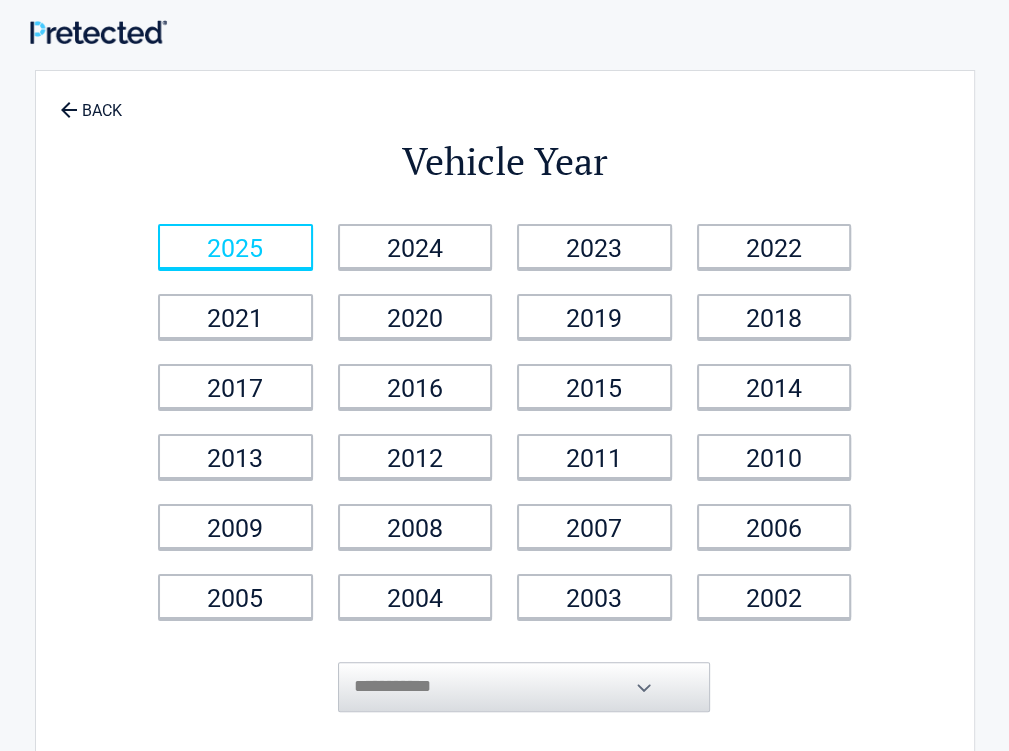 click on "2025" at bounding box center [235, 246] 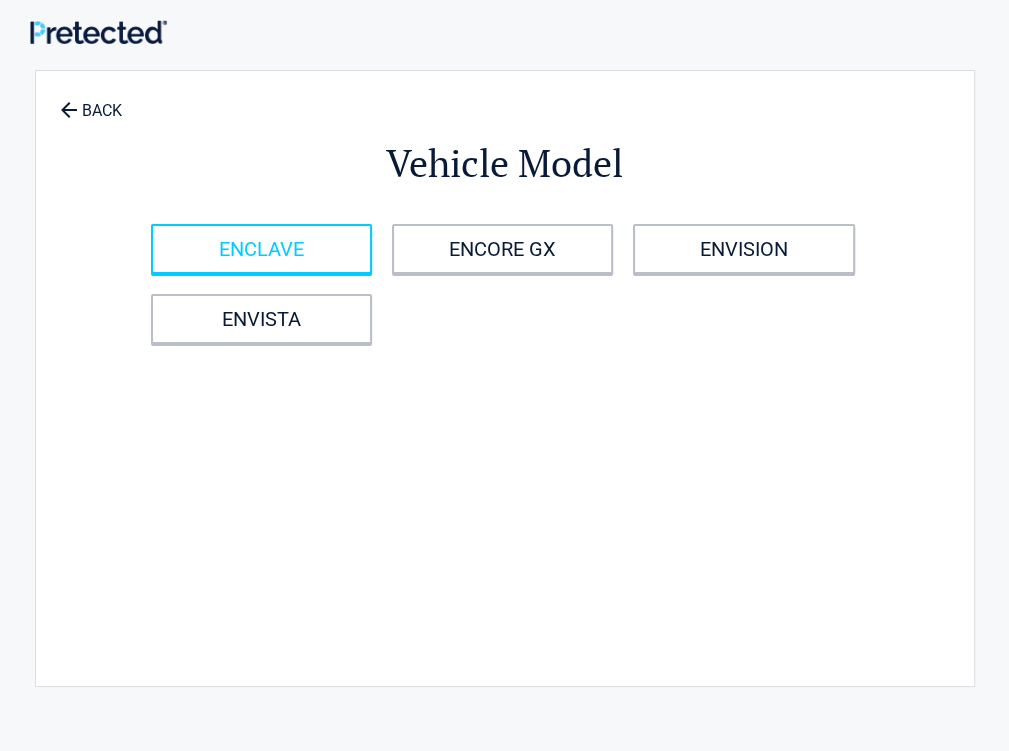 click on "ENCLAVE" at bounding box center [261, 249] 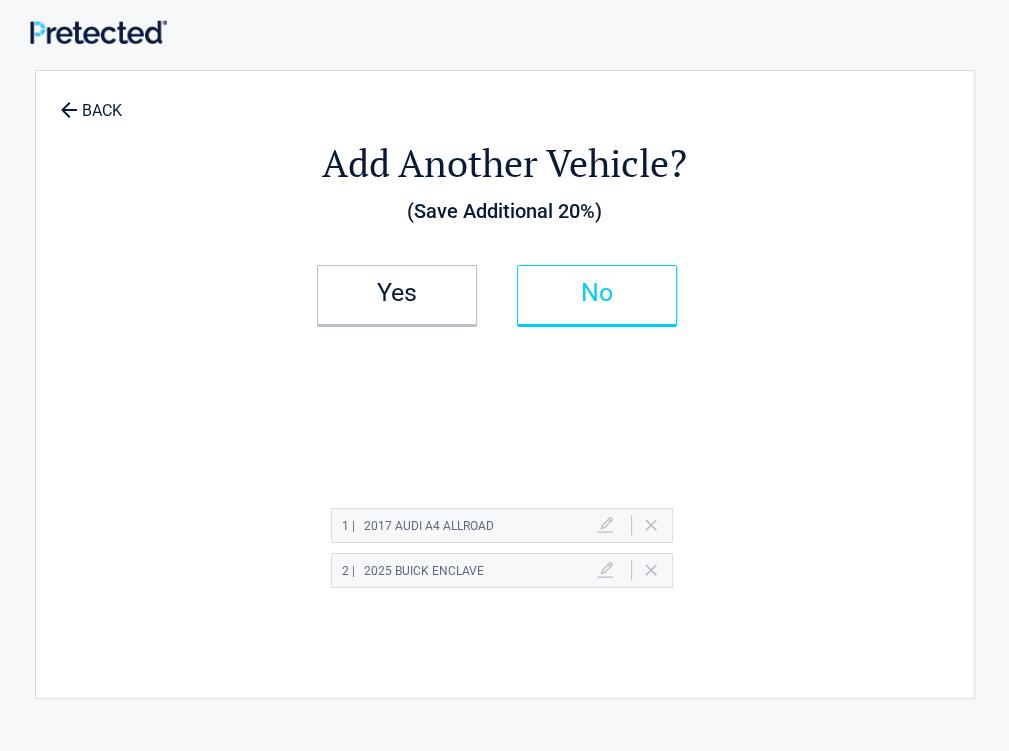 click on "No" at bounding box center (597, 295) 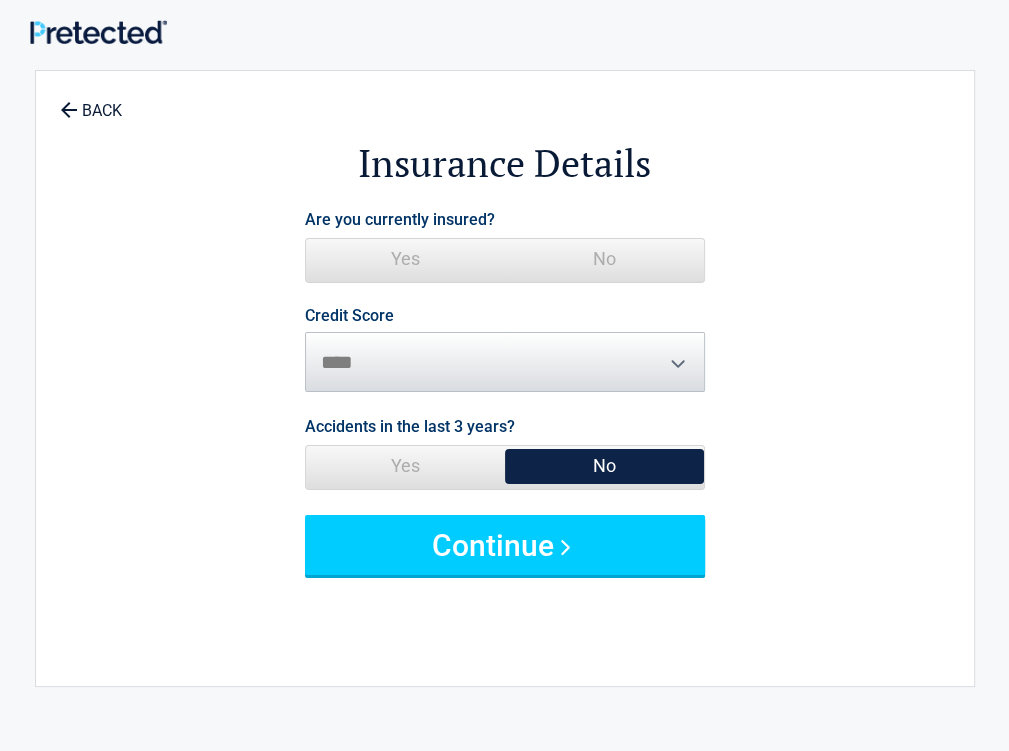 drag, startPoint x: 680, startPoint y: 258, endPoint x: 599, endPoint y: 597, distance: 348.5427 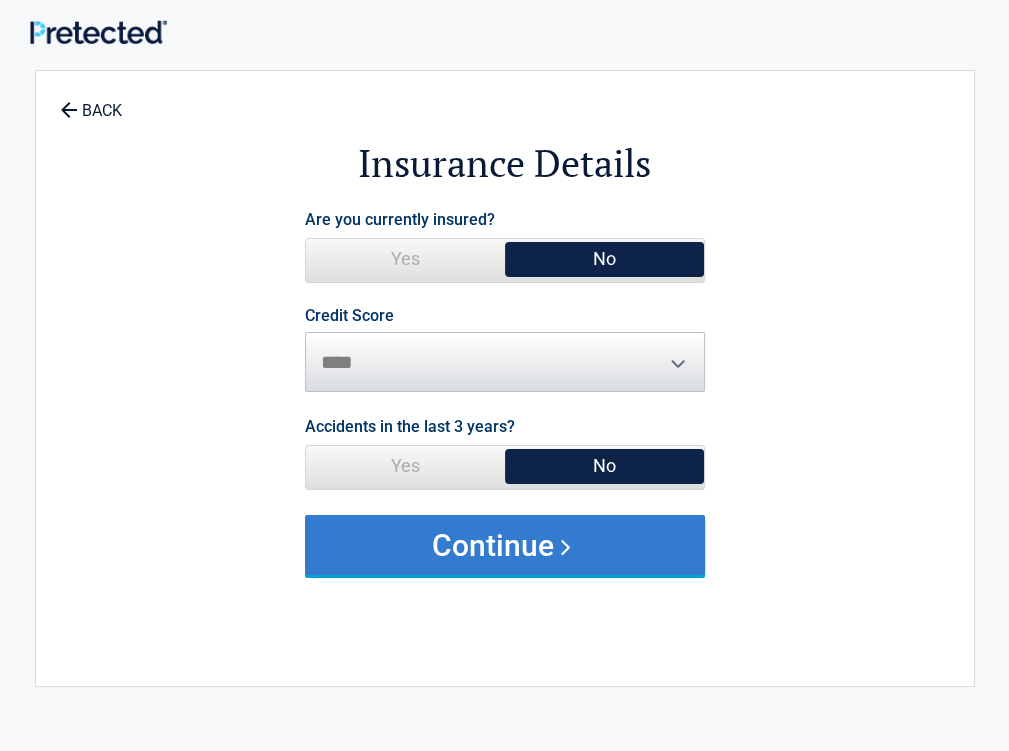 drag, startPoint x: 607, startPoint y: 556, endPoint x: 611, endPoint y: 535, distance: 21.377558 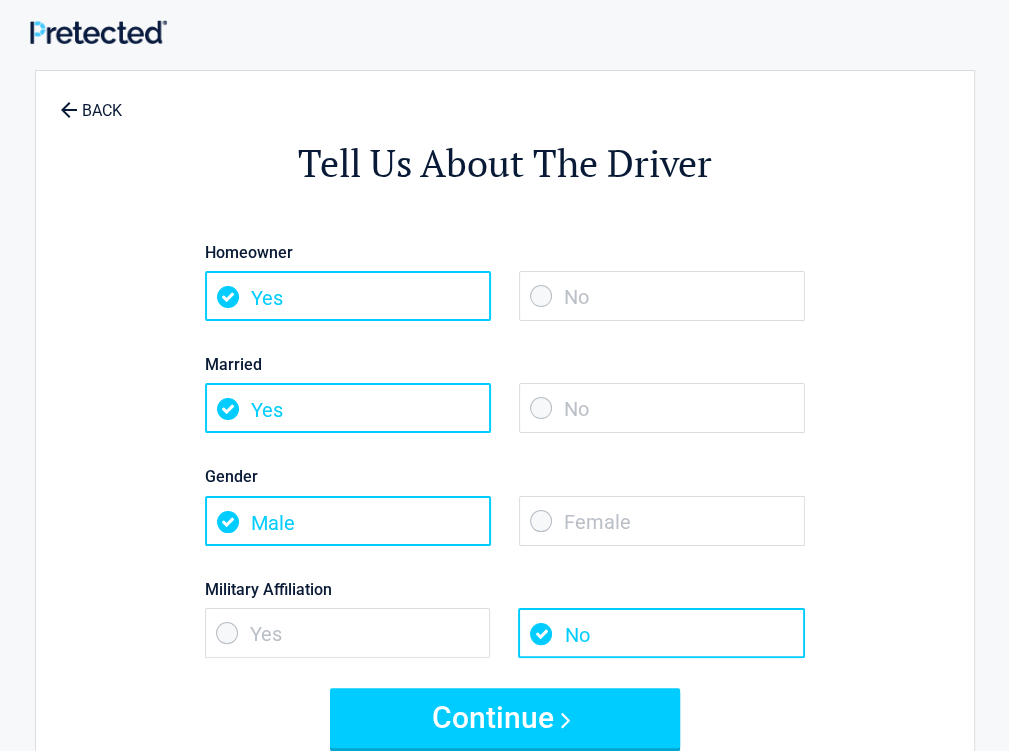 click on "No" at bounding box center [662, 408] 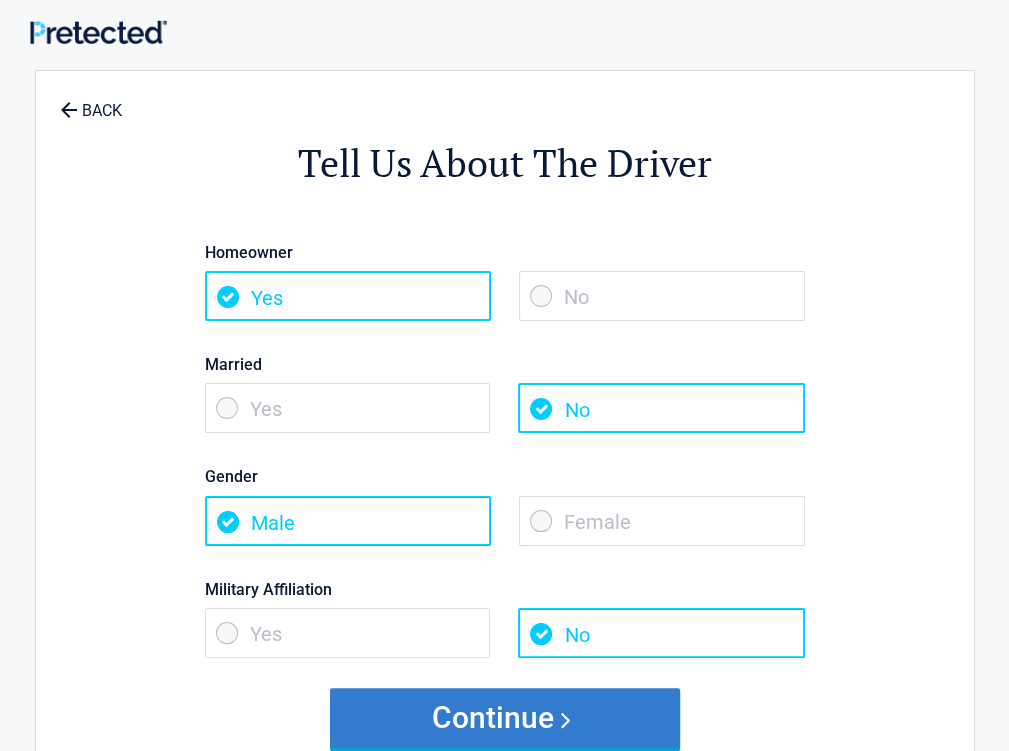 click on "Continue" at bounding box center [505, 718] 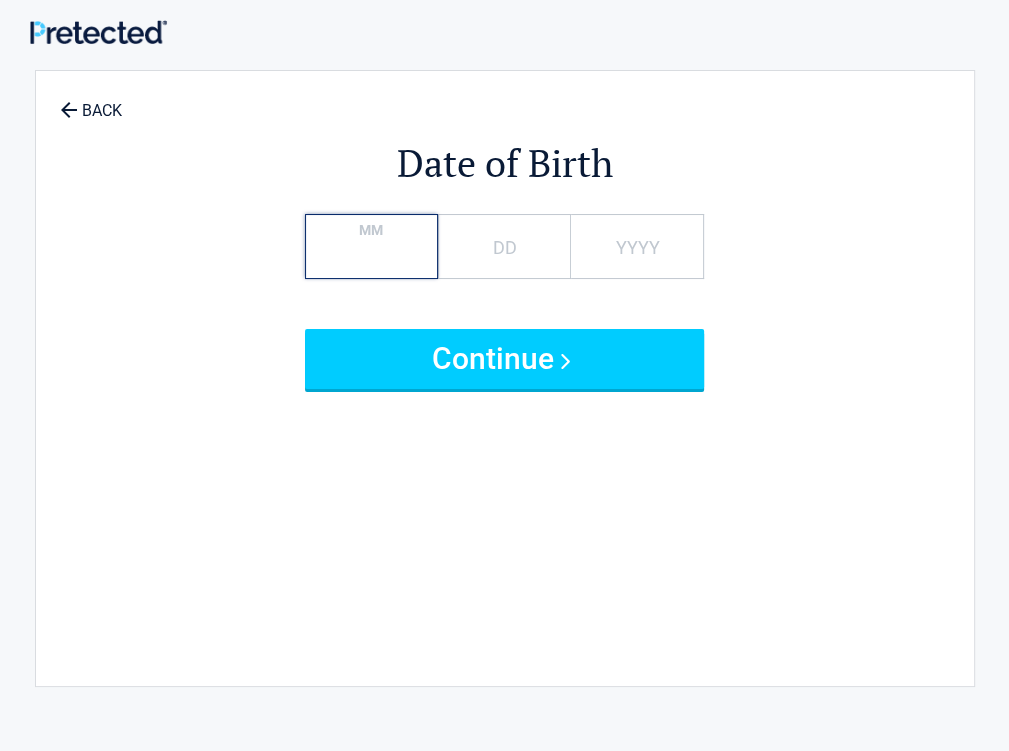 click on "MM" at bounding box center (371, 246) 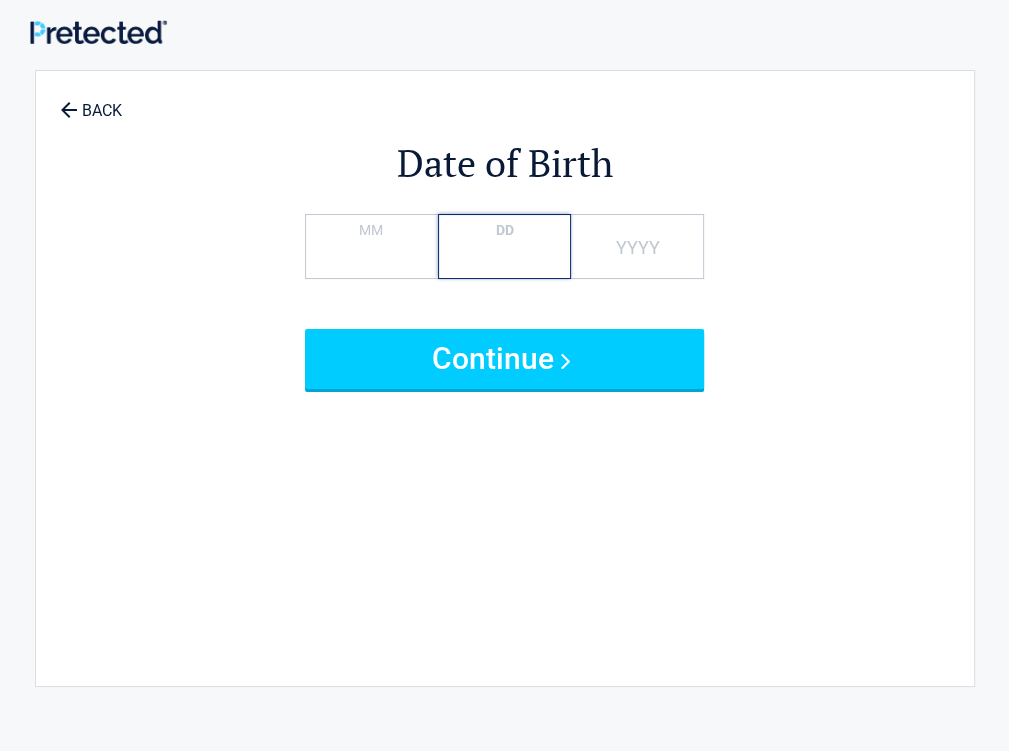 type on "*" 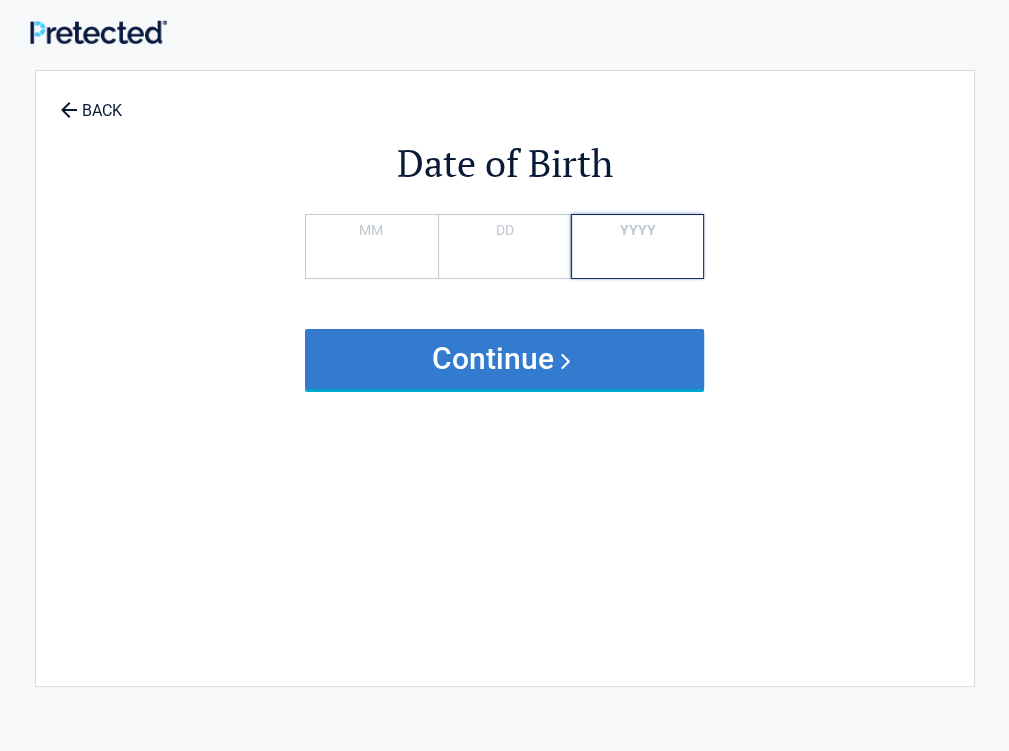 type on "****" 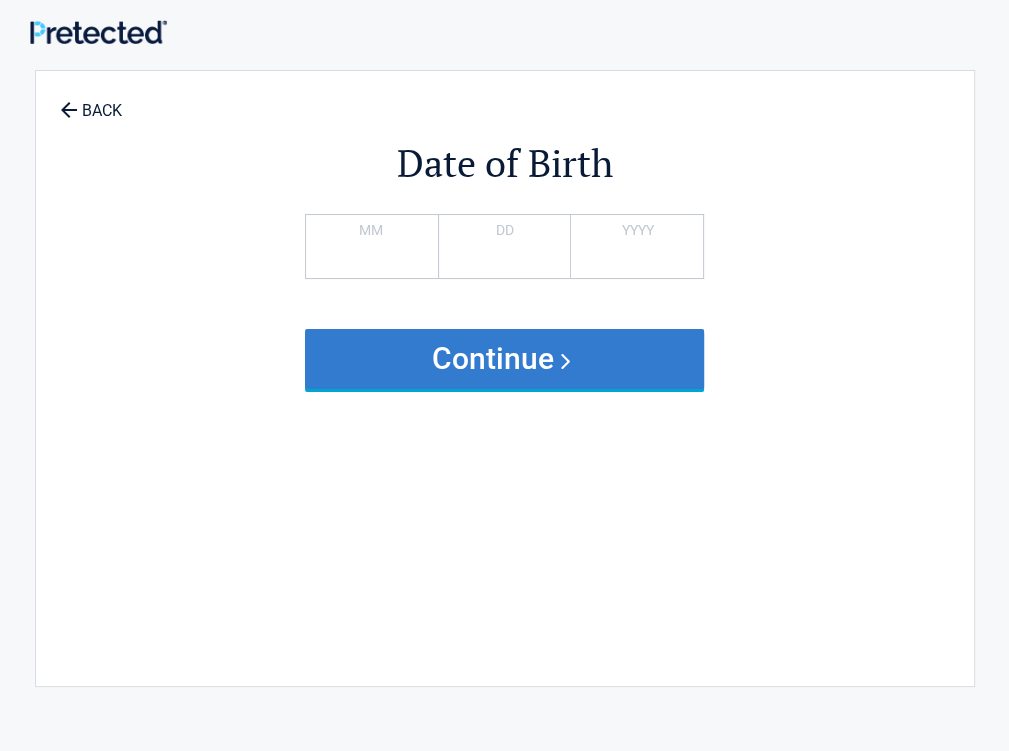 click on "Continue" at bounding box center (505, 359) 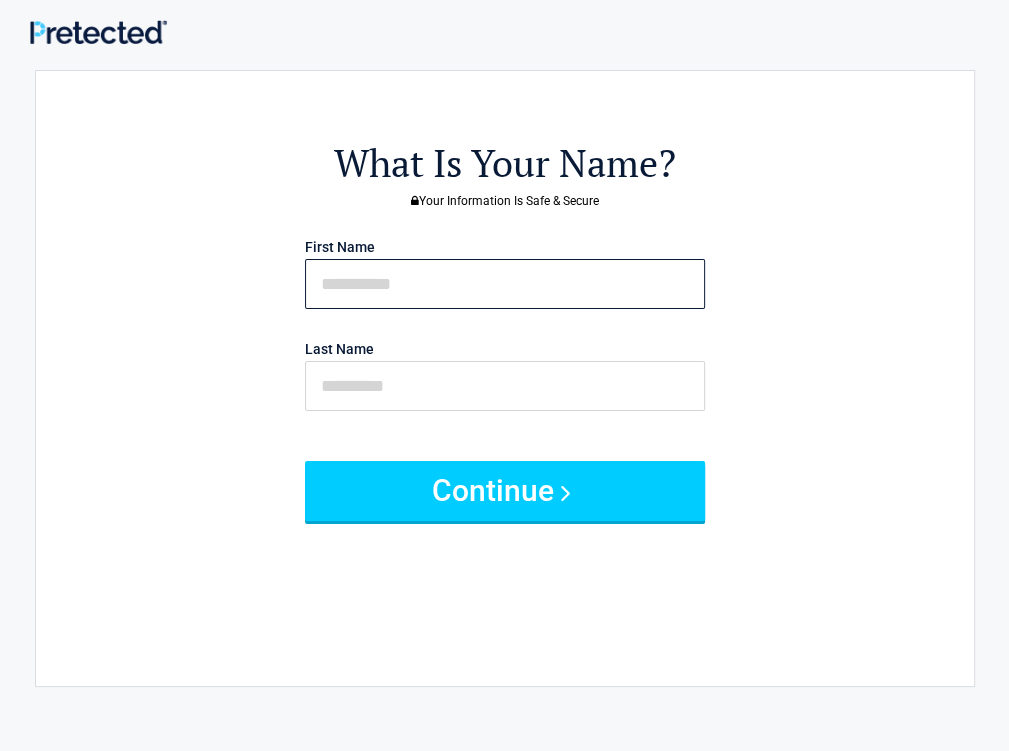 click at bounding box center (505, 284) 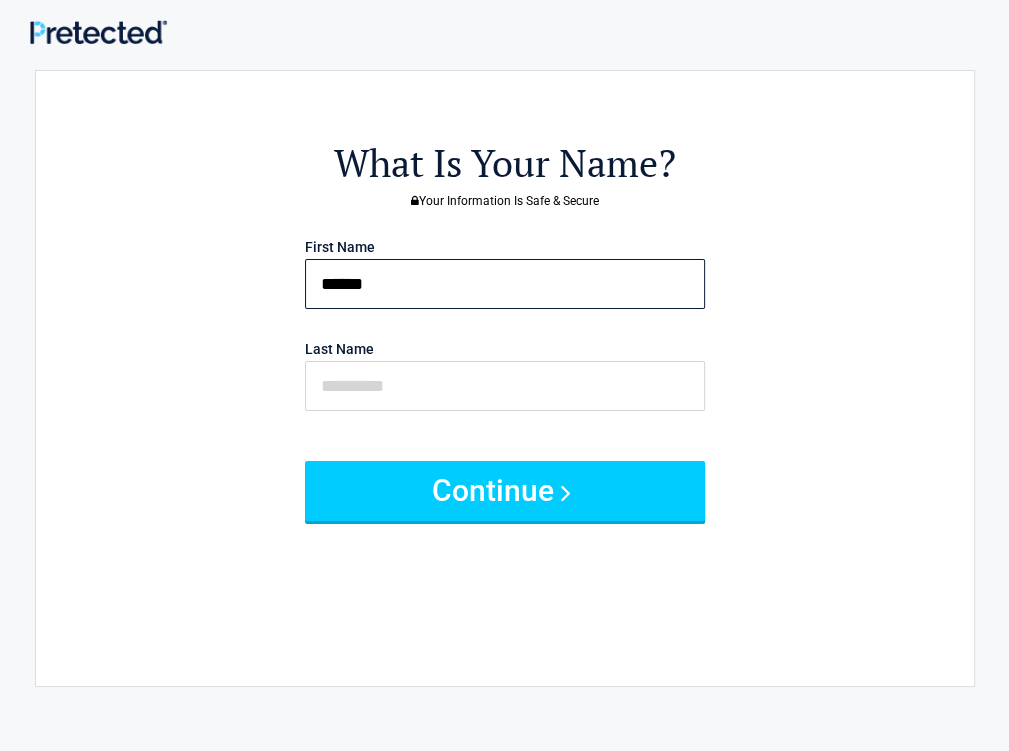 type on "******" 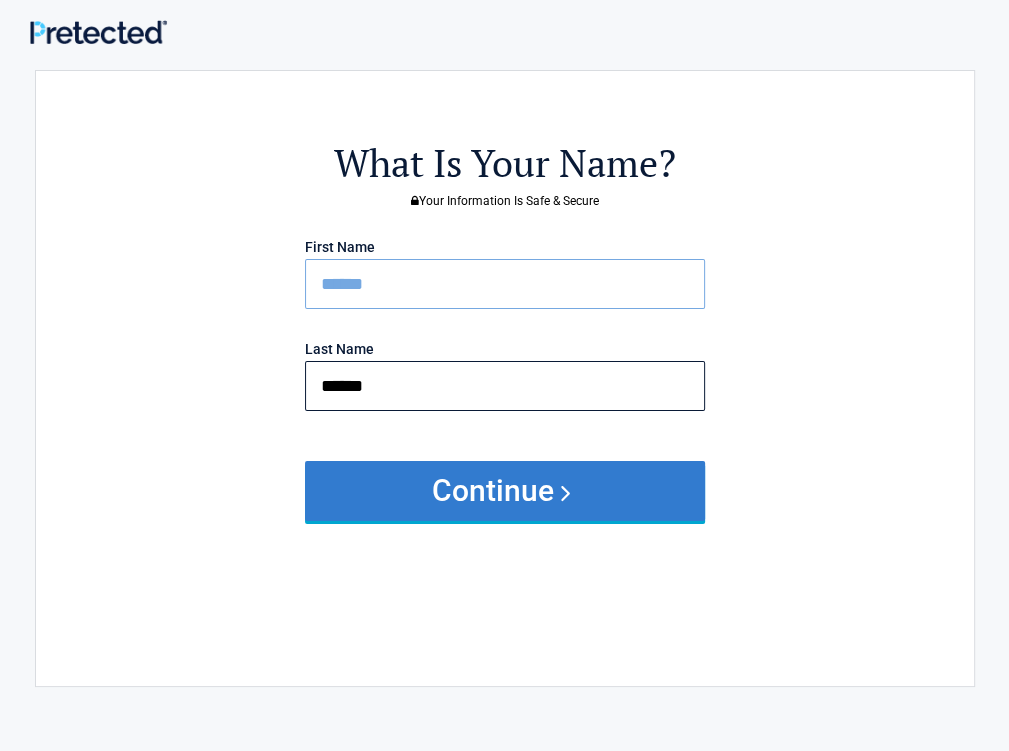 type on "******" 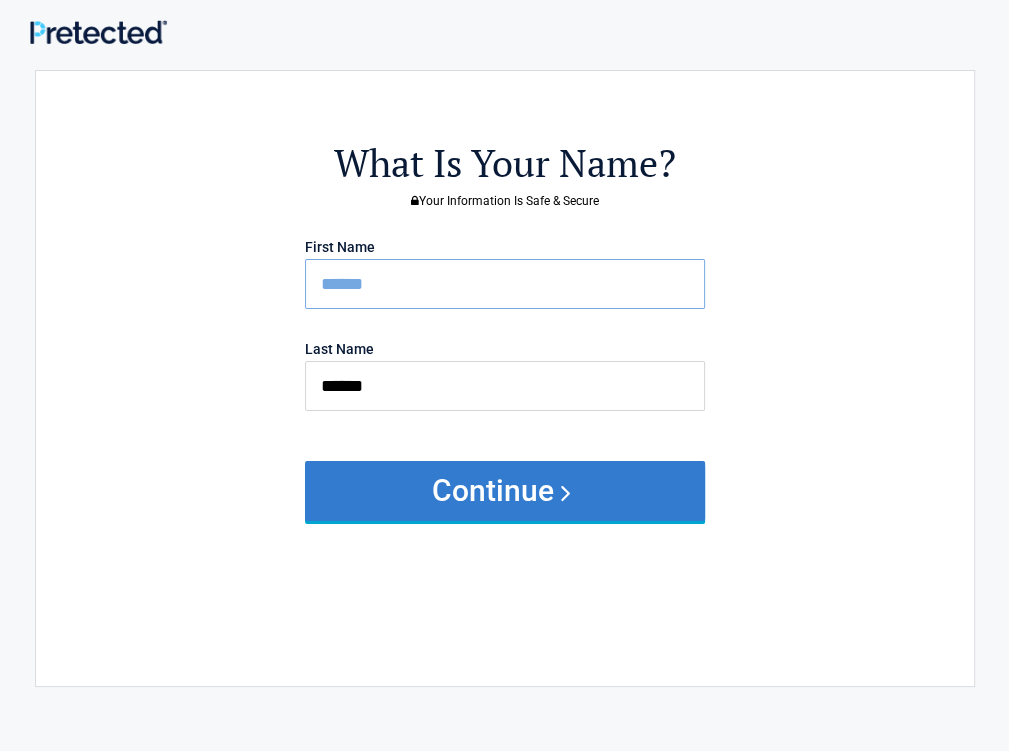 click on "Continue" at bounding box center [505, 491] 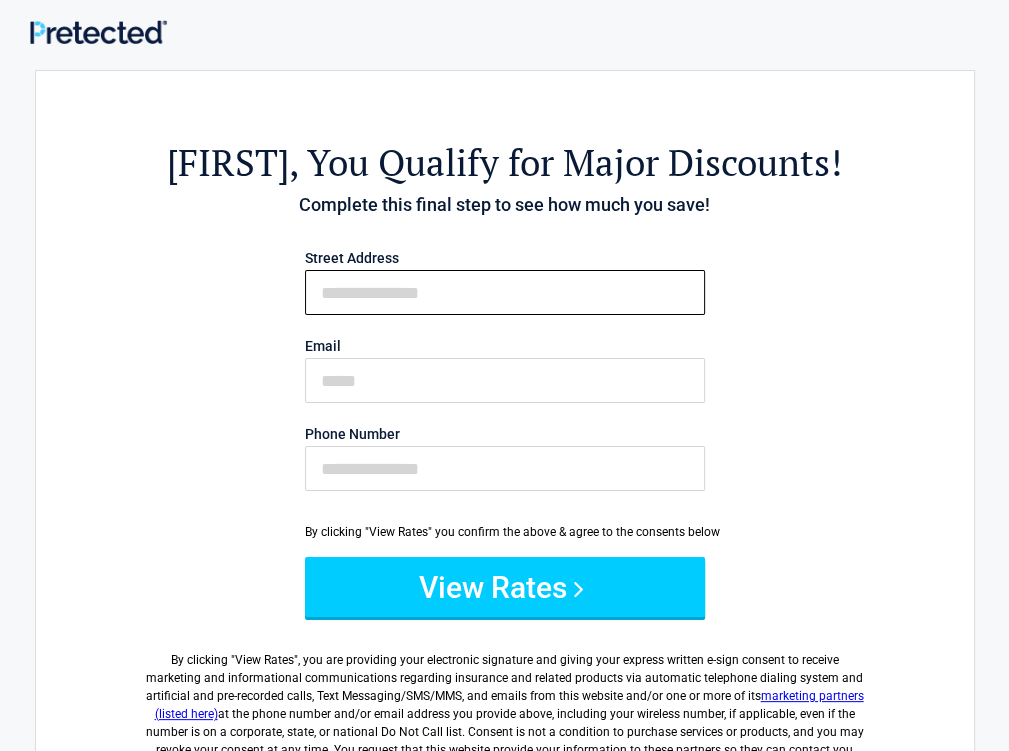 click on "First Name" at bounding box center [505, 292] 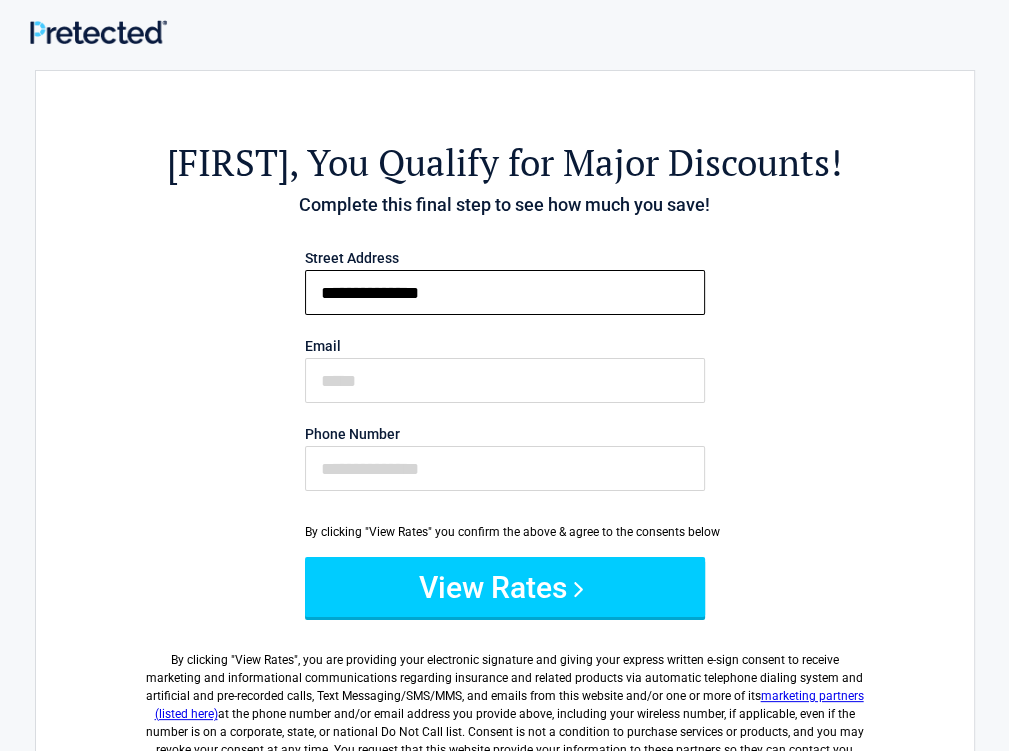 type on "**********" 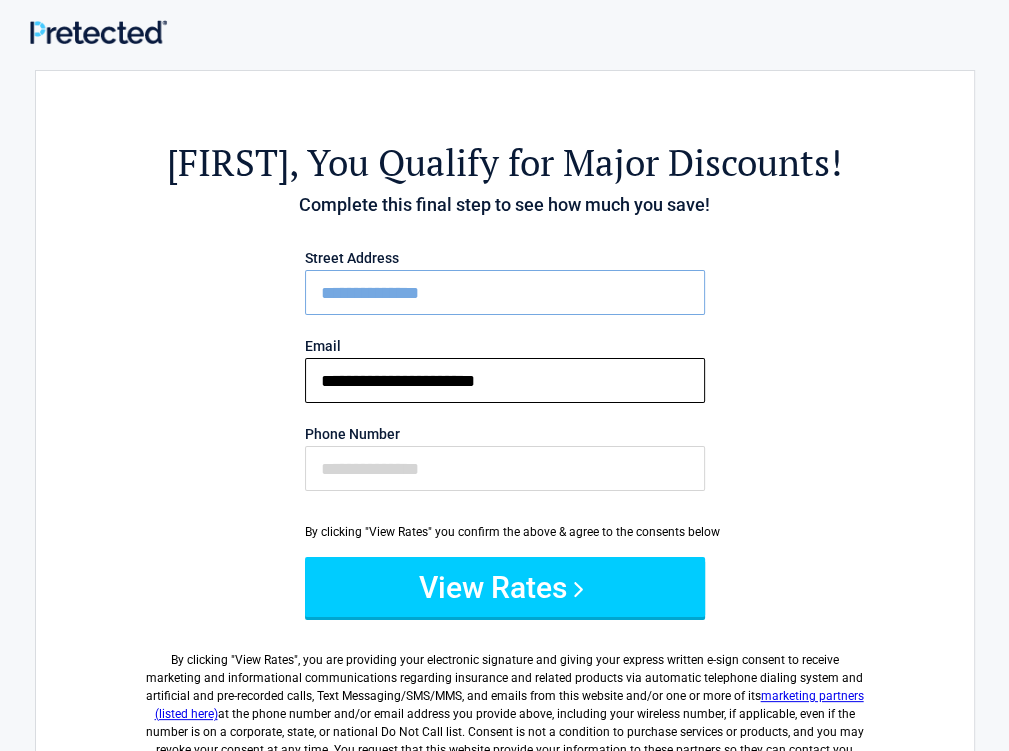 type on "**********" 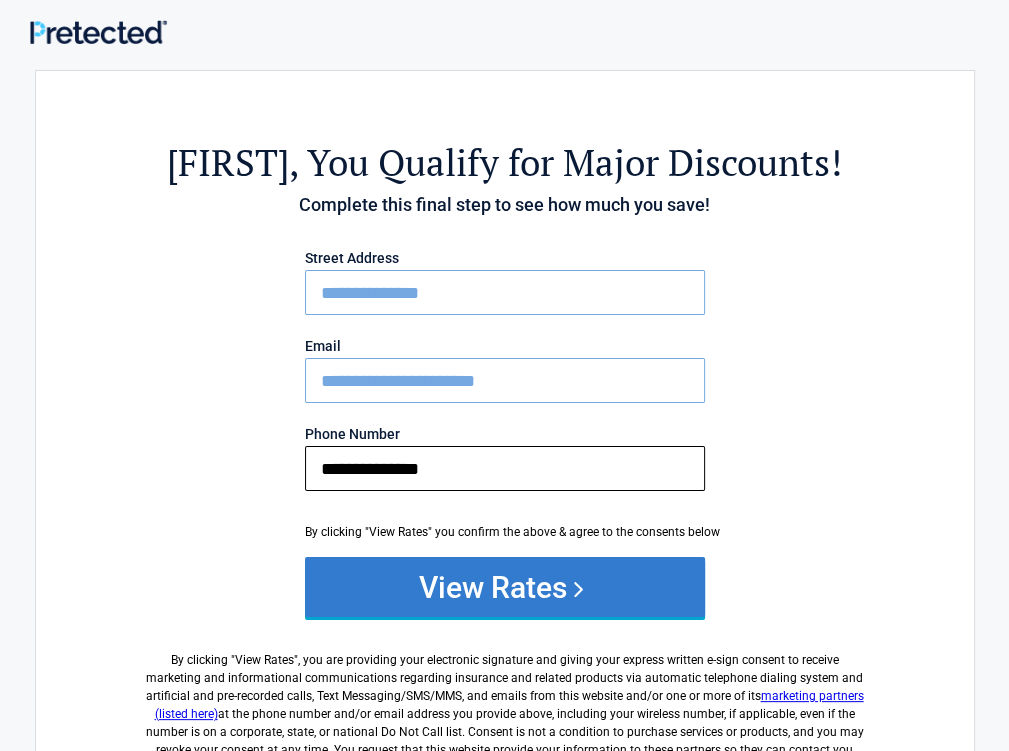 type on "**********" 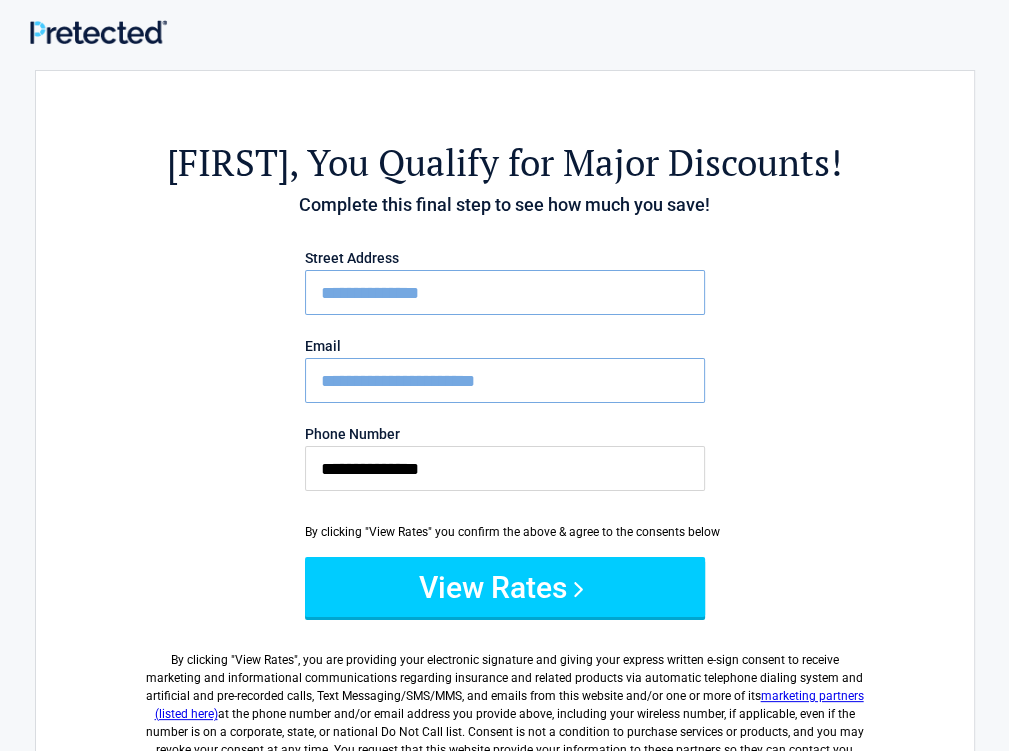 drag, startPoint x: 536, startPoint y: 579, endPoint x: 509, endPoint y: 679, distance: 103.58089 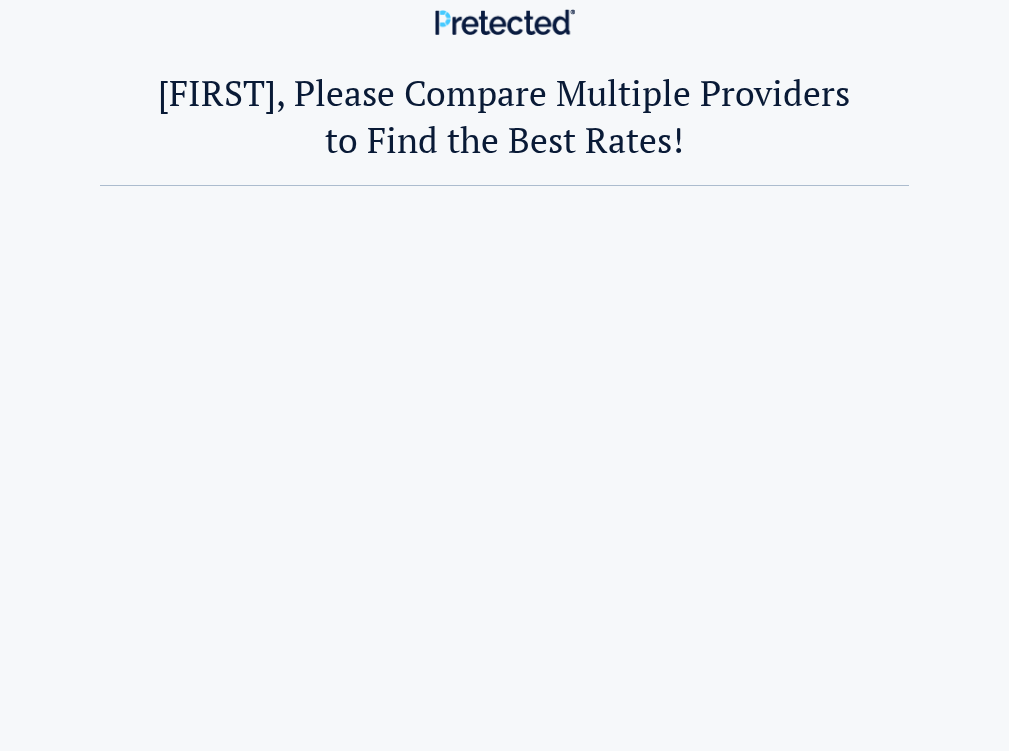 scroll, scrollTop: 0, scrollLeft: 0, axis: both 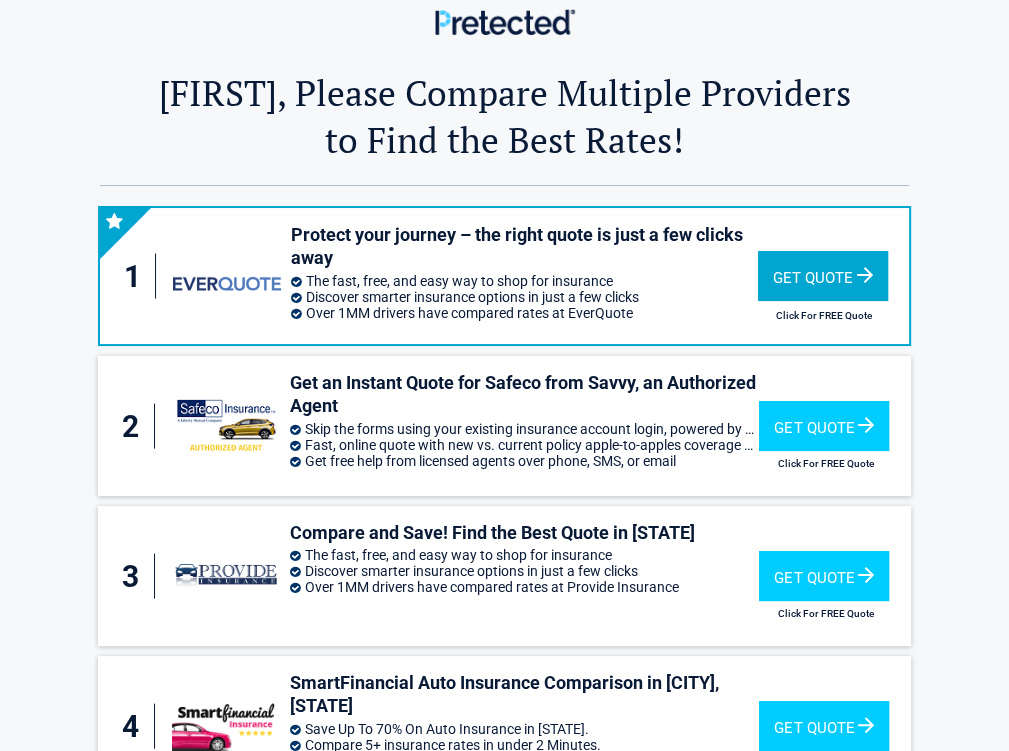 click on "Get Quote" at bounding box center [823, 276] 